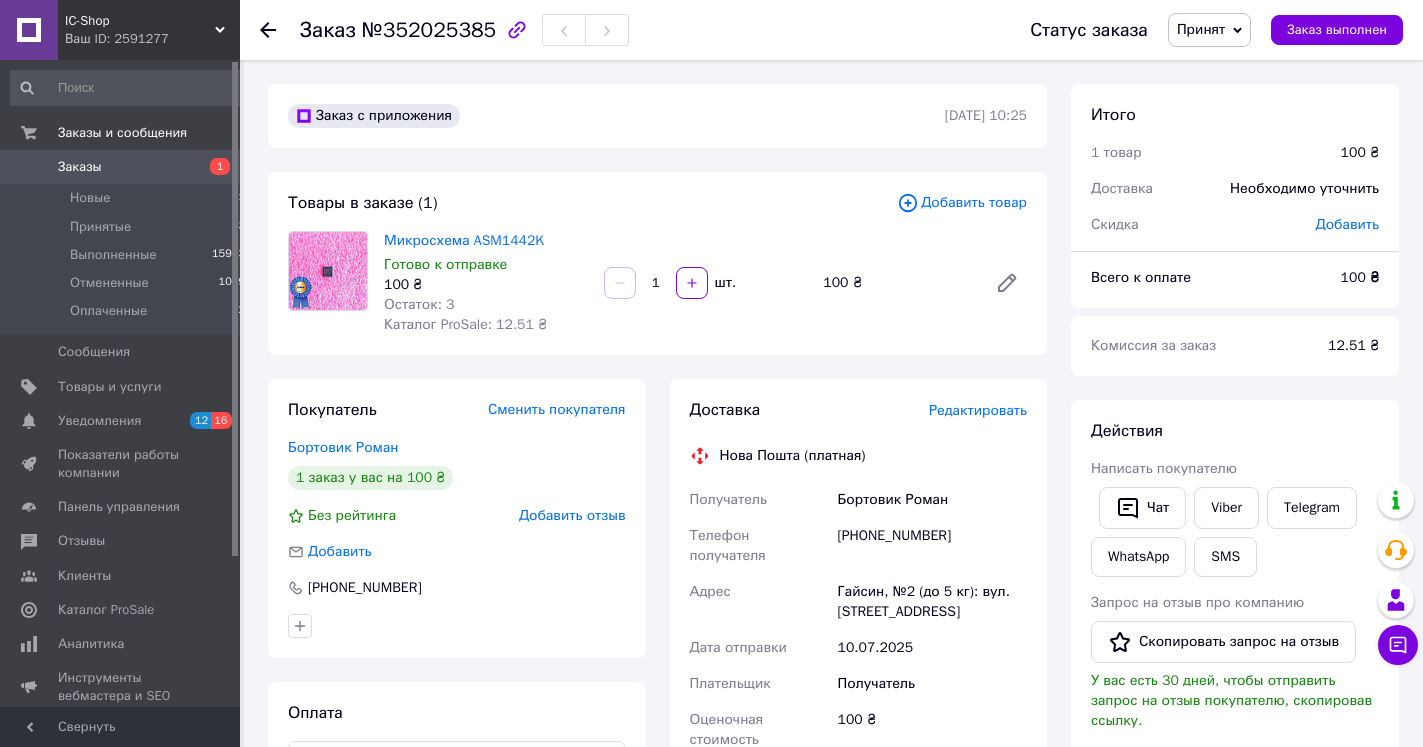 scroll, scrollTop: 0, scrollLeft: 0, axis: both 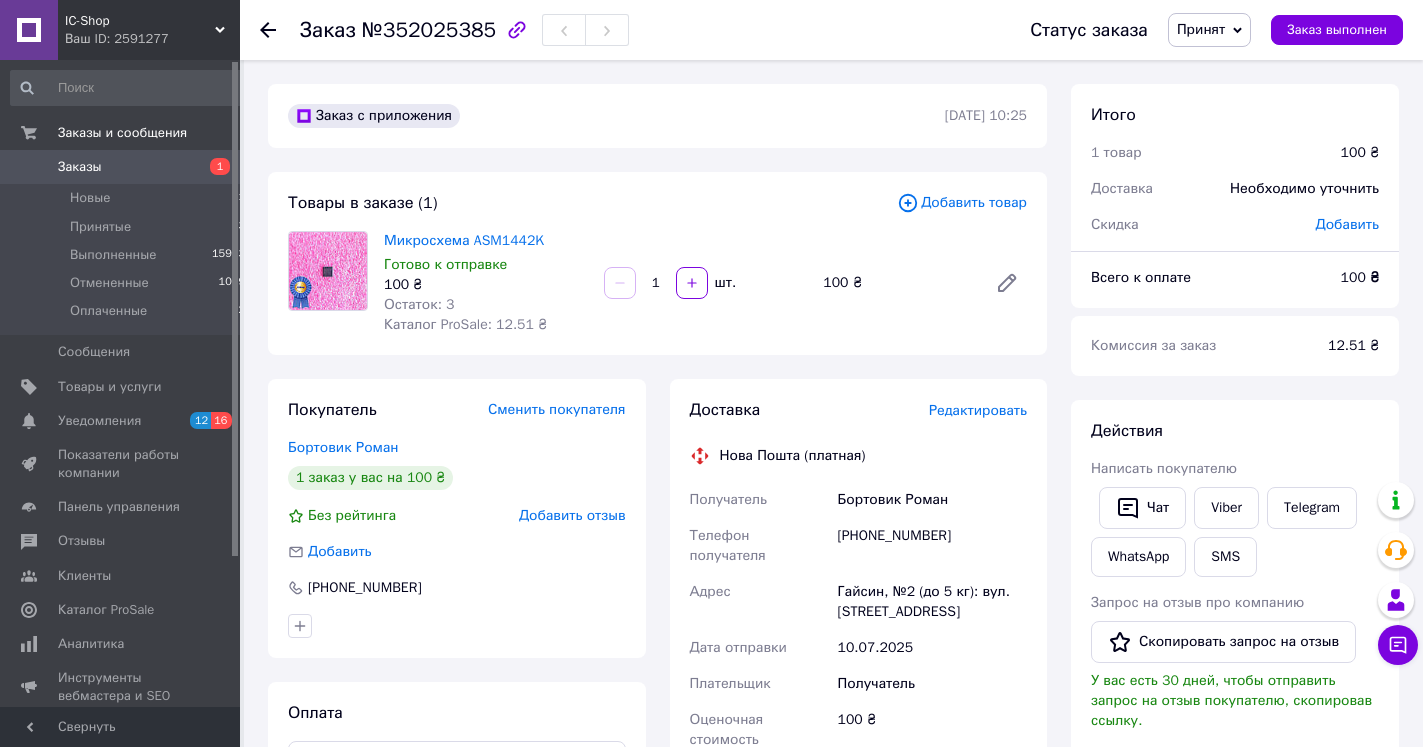 click 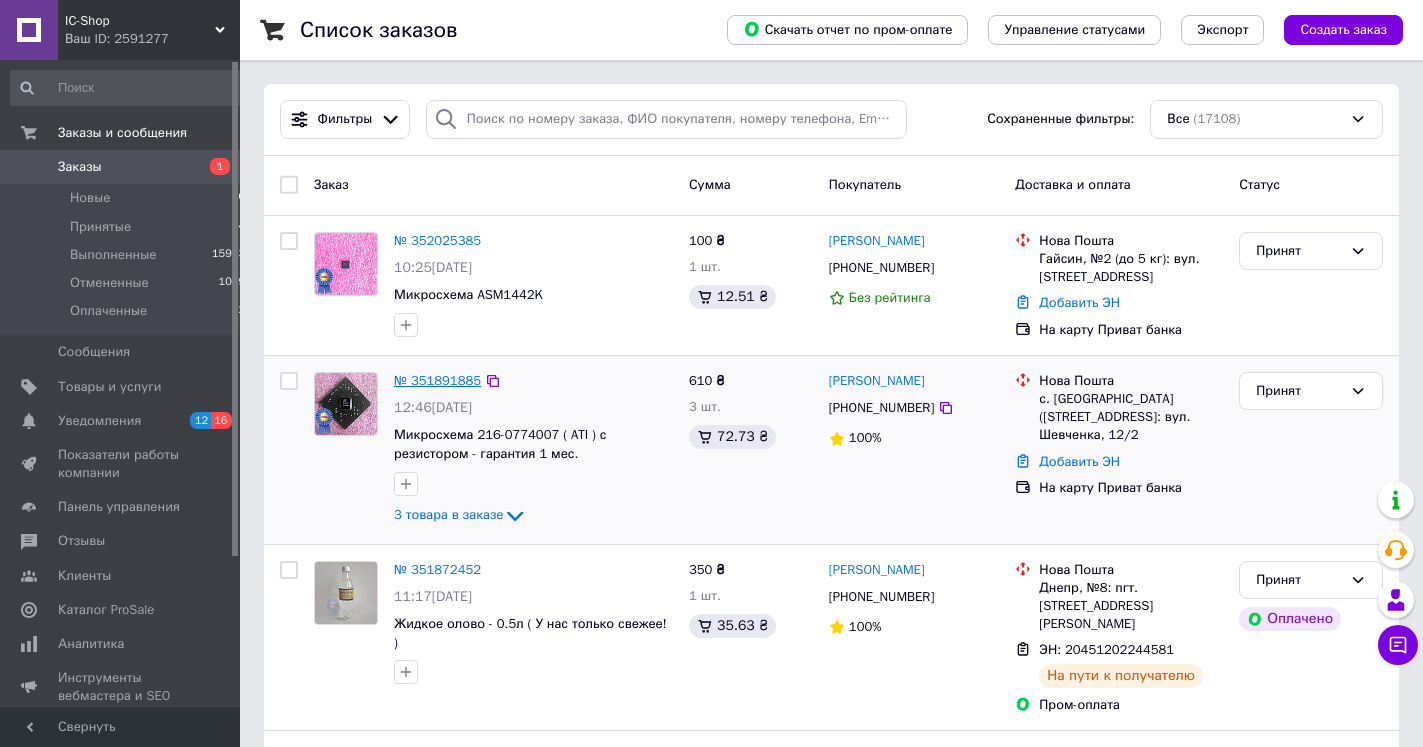 click on "№ 351891885" at bounding box center (437, 380) 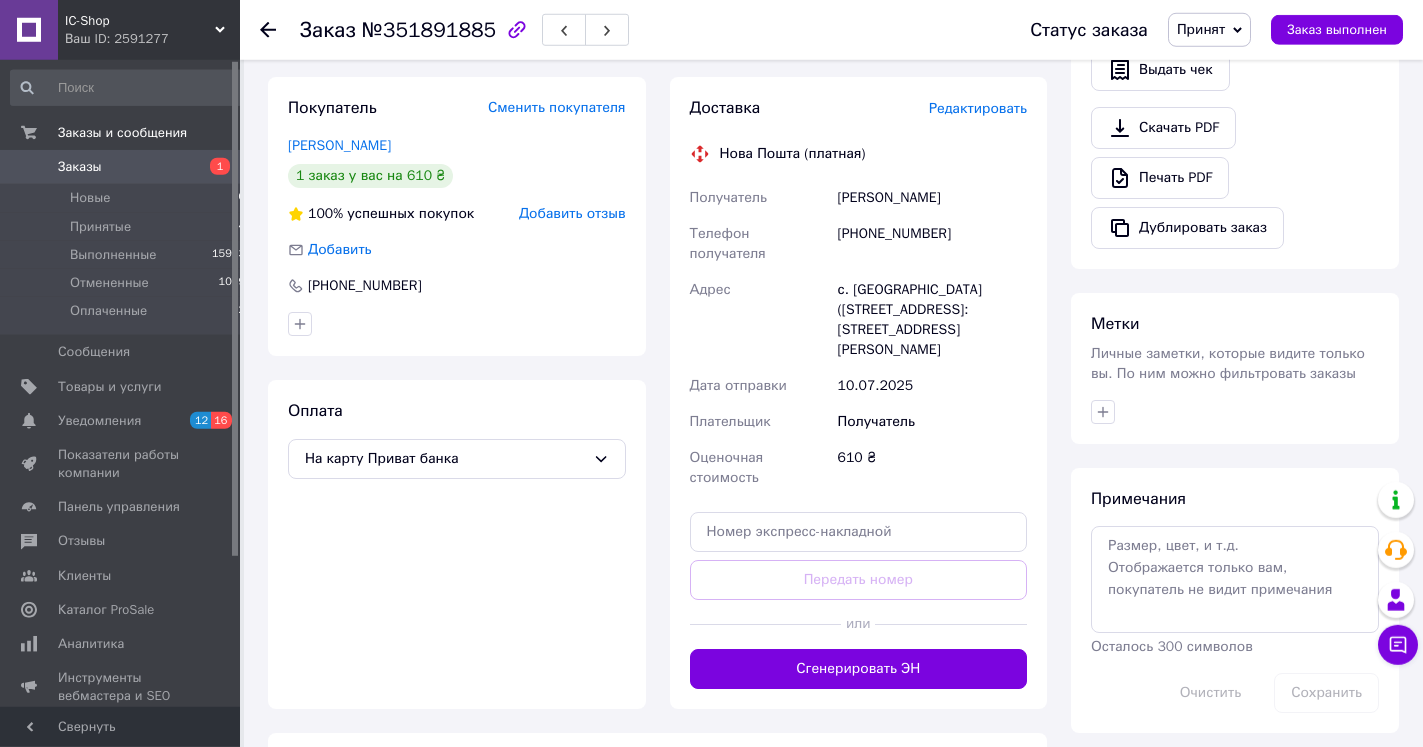 scroll, scrollTop: 714, scrollLeft: 0, axis: vertical 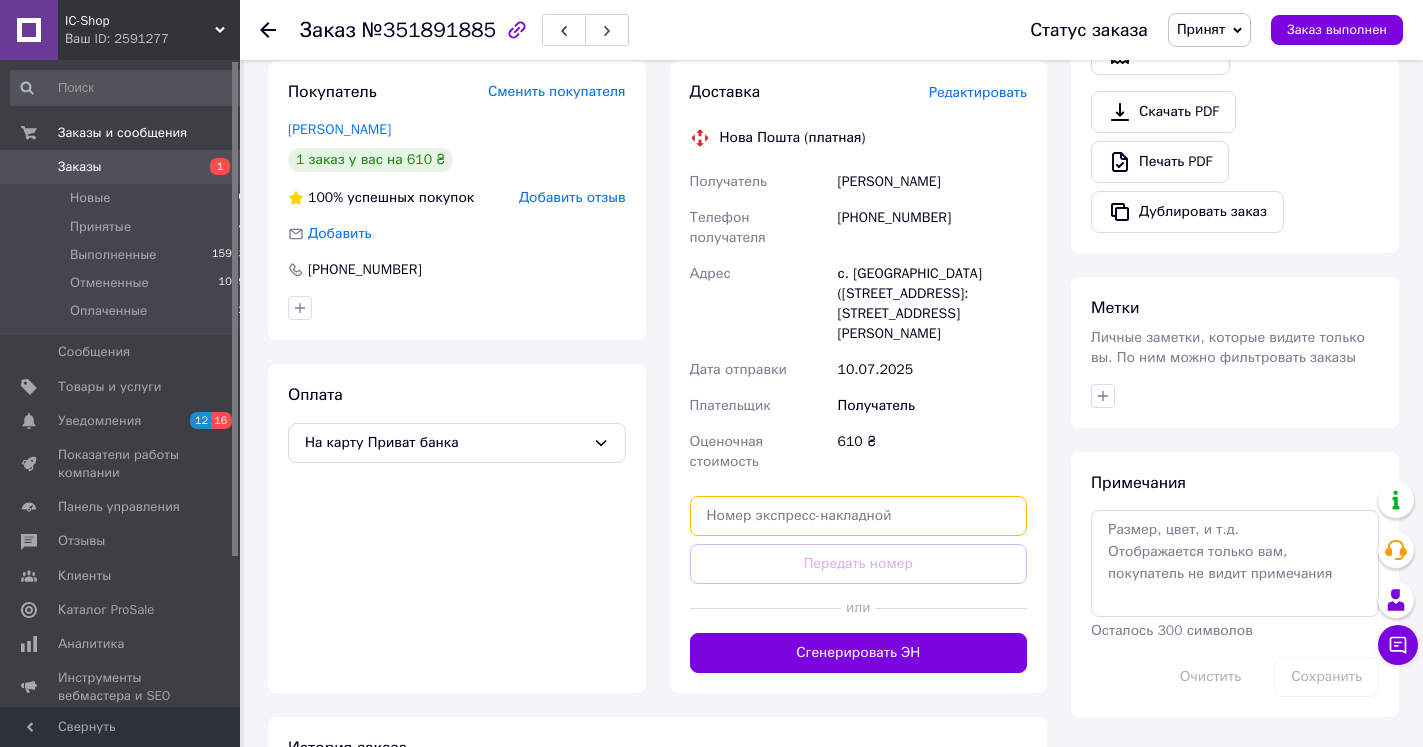 click at bounding box center [859, 516] 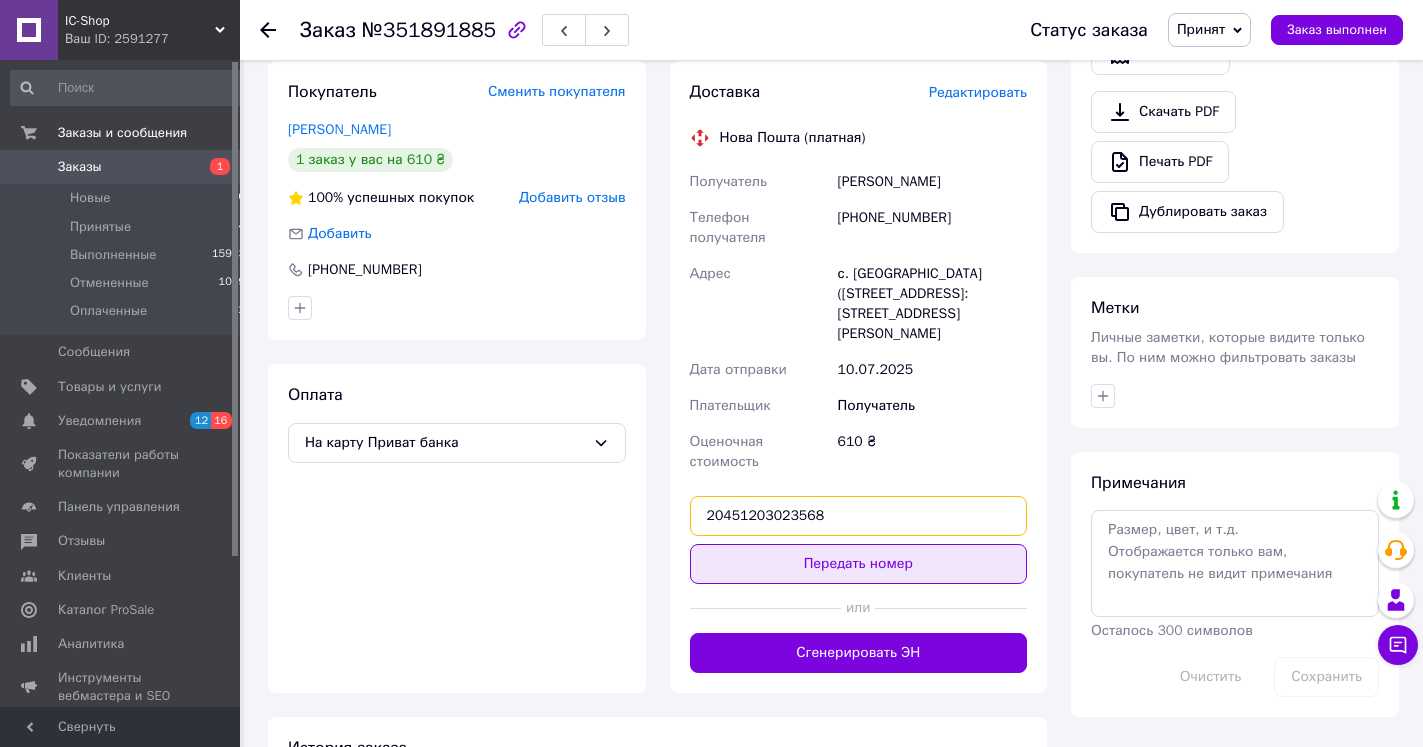 type on "20451203023568" 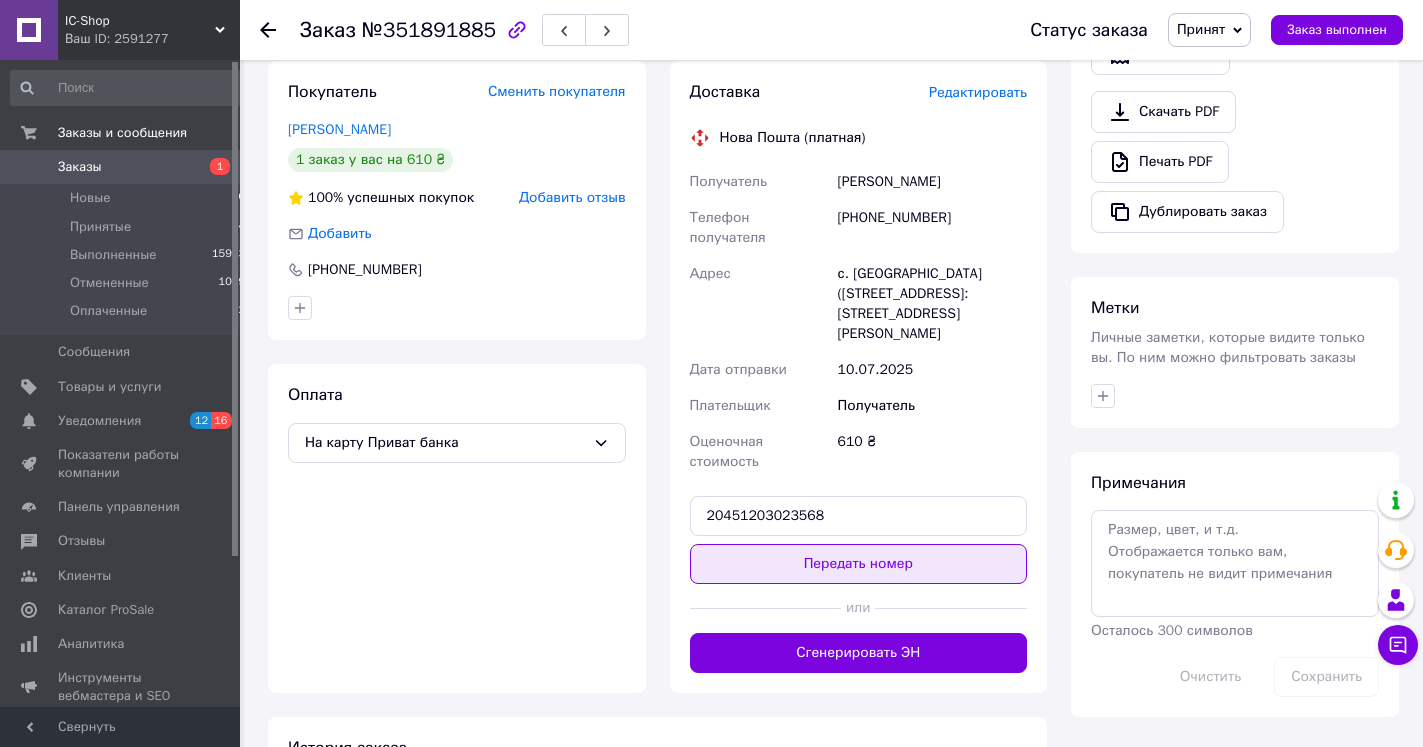 click on "Передать номер" at bounding box center [859, 564] 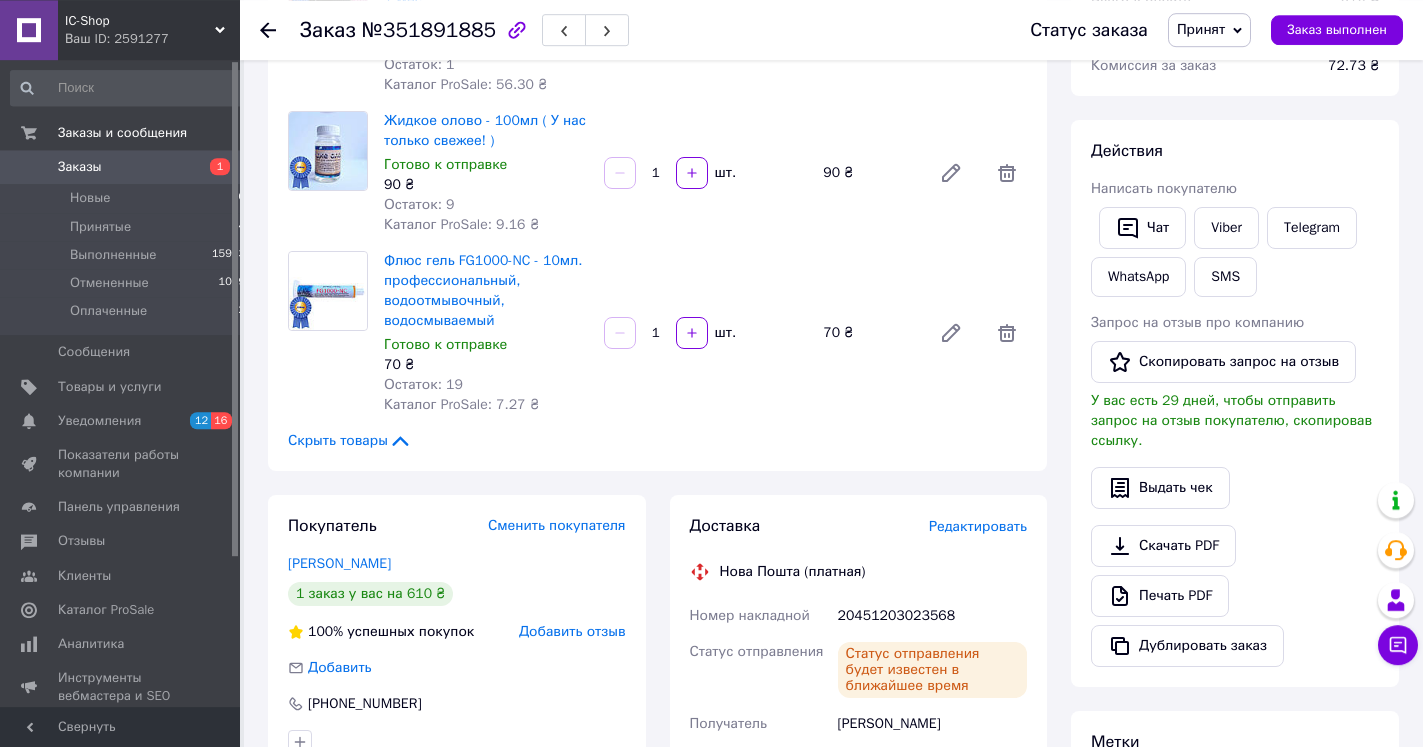 scroll, scrollTop: 178, scrollLeft: 0, axis: vertical 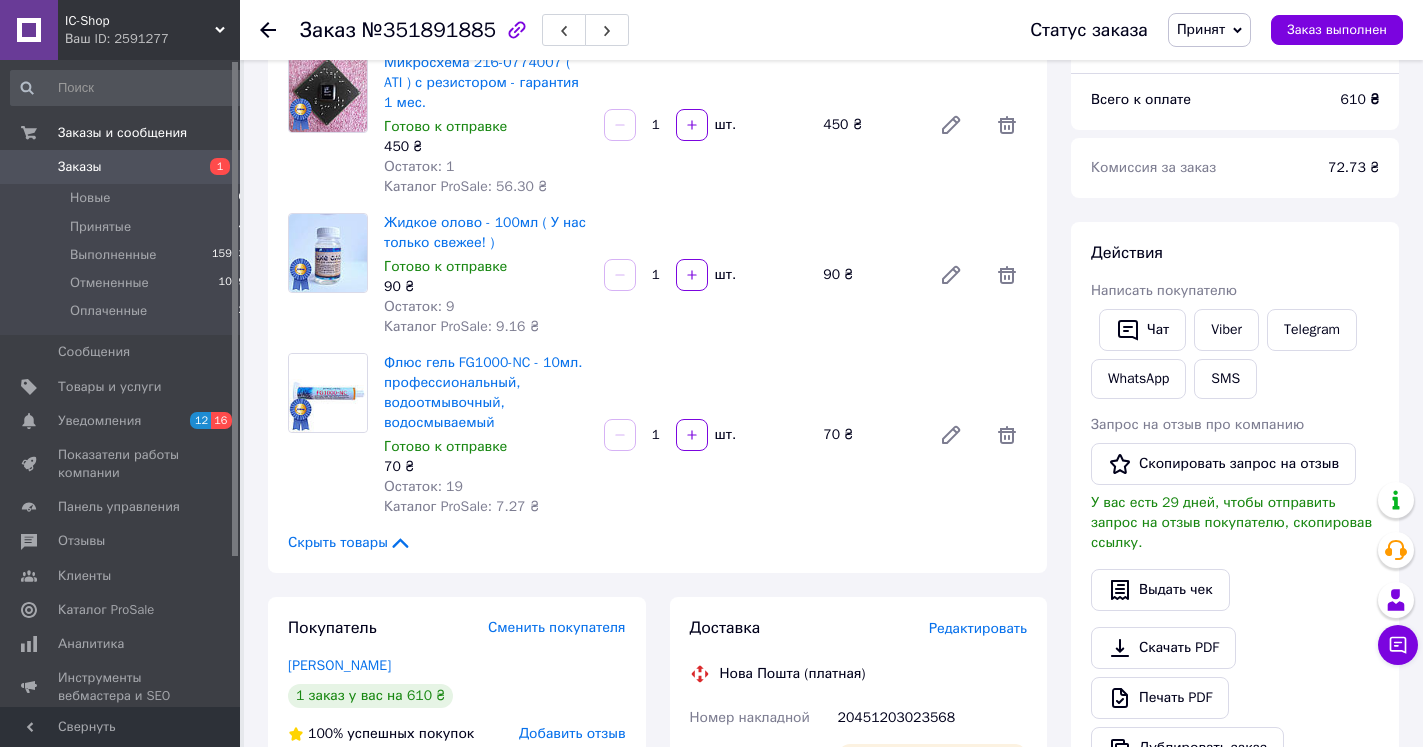 click 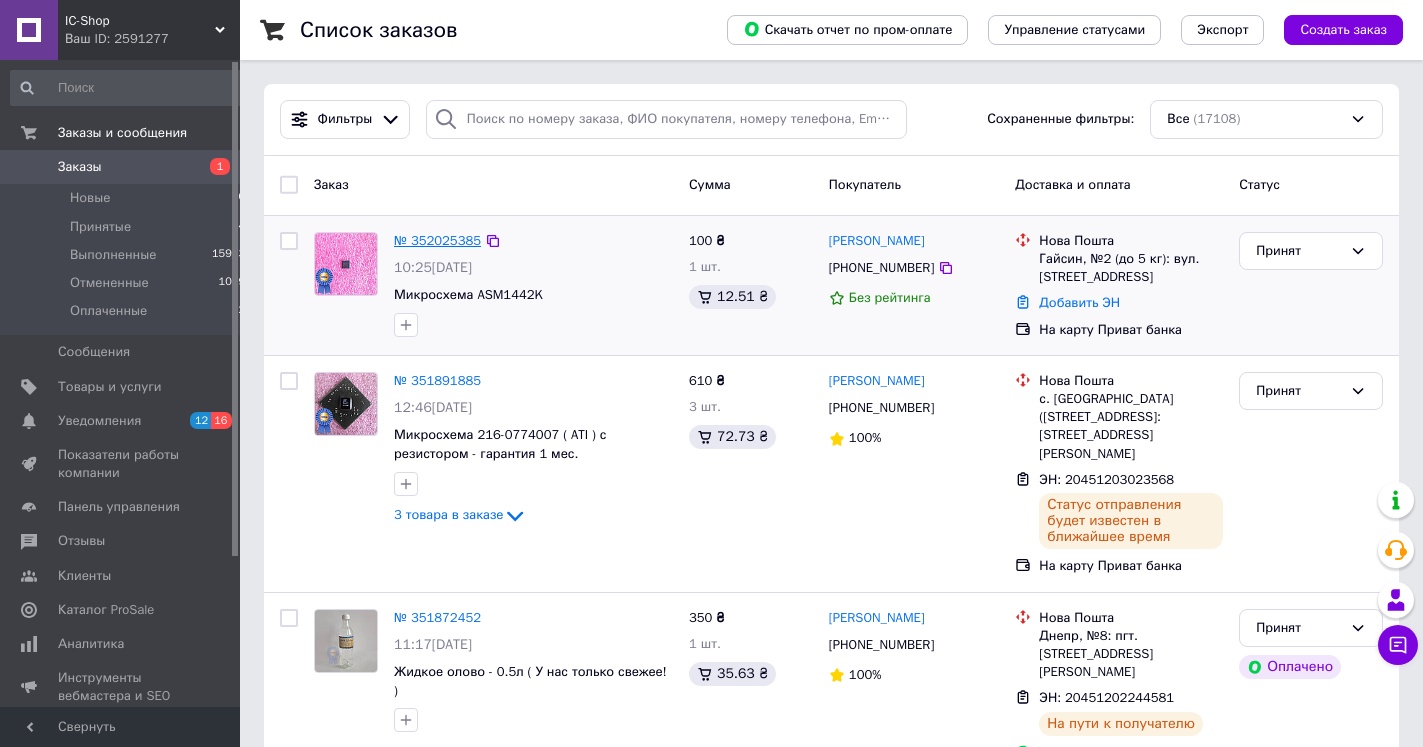 click on "№ 352025385" at bounding box center (437, 240) 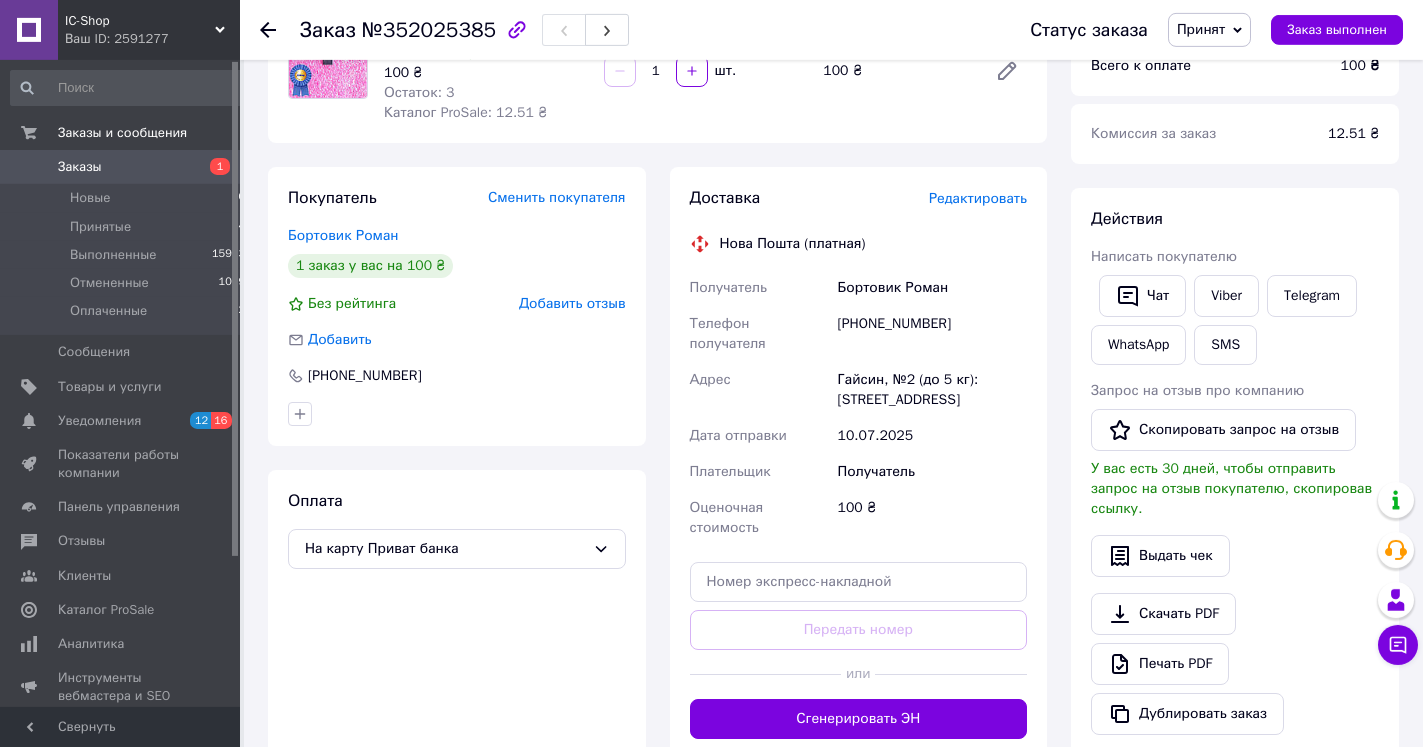 scroll, scrollTop: 306, scrollLeft: 0, axis: vertical 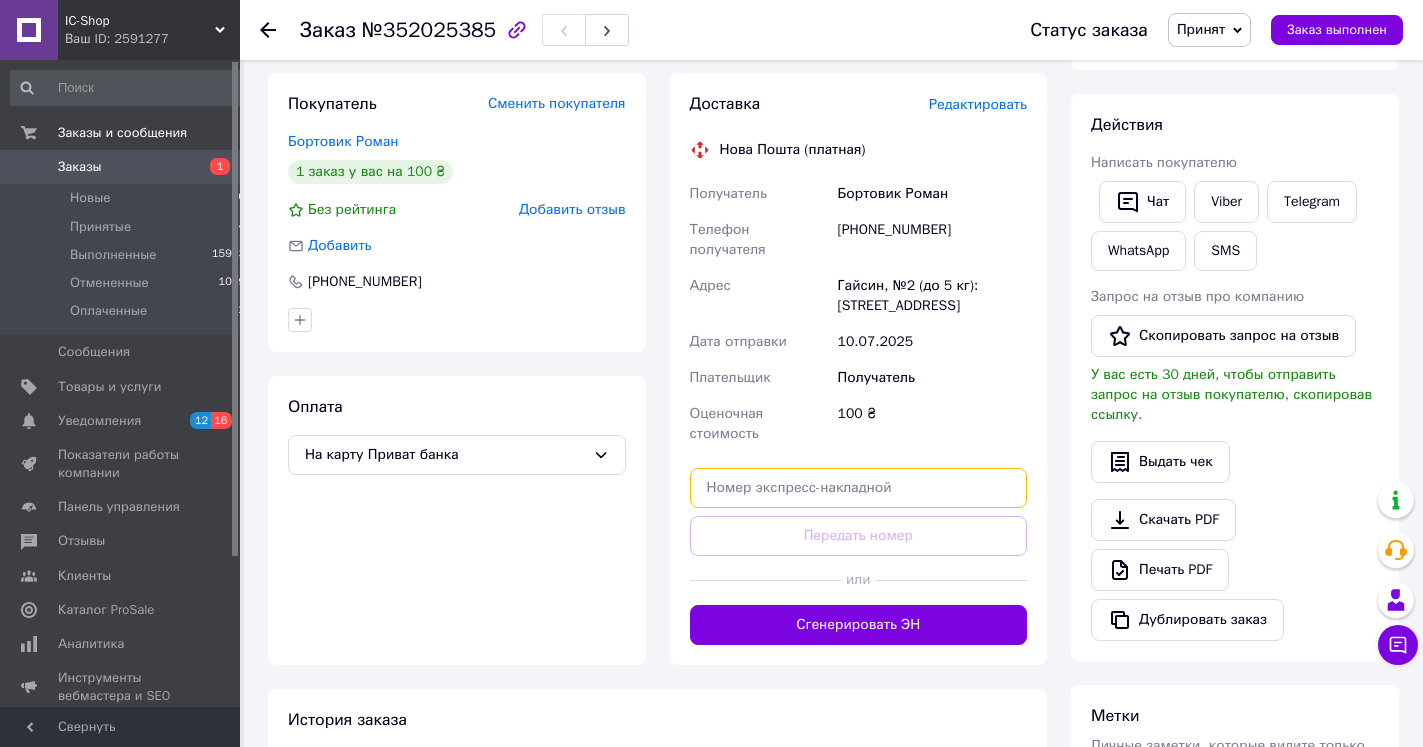 click at bounding box center (859, 488) 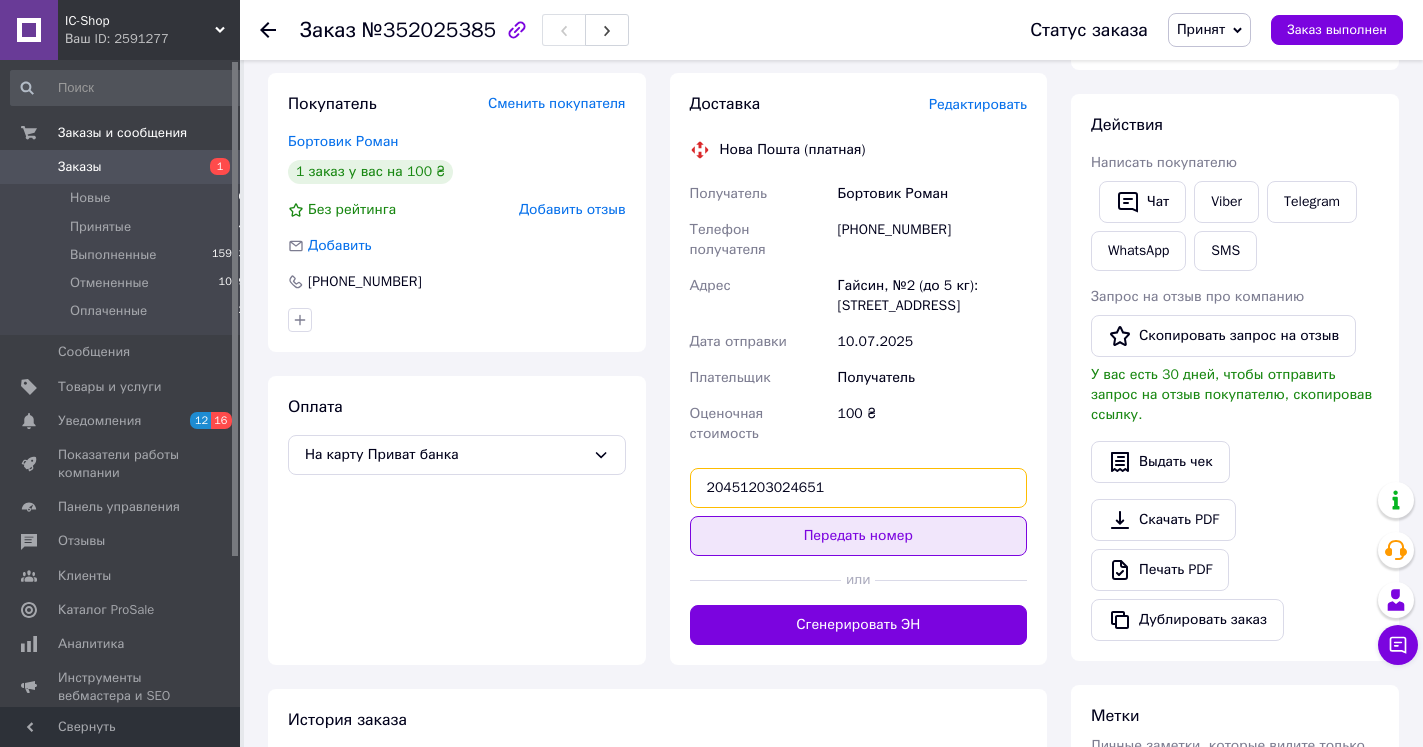 type on "20451203024651" 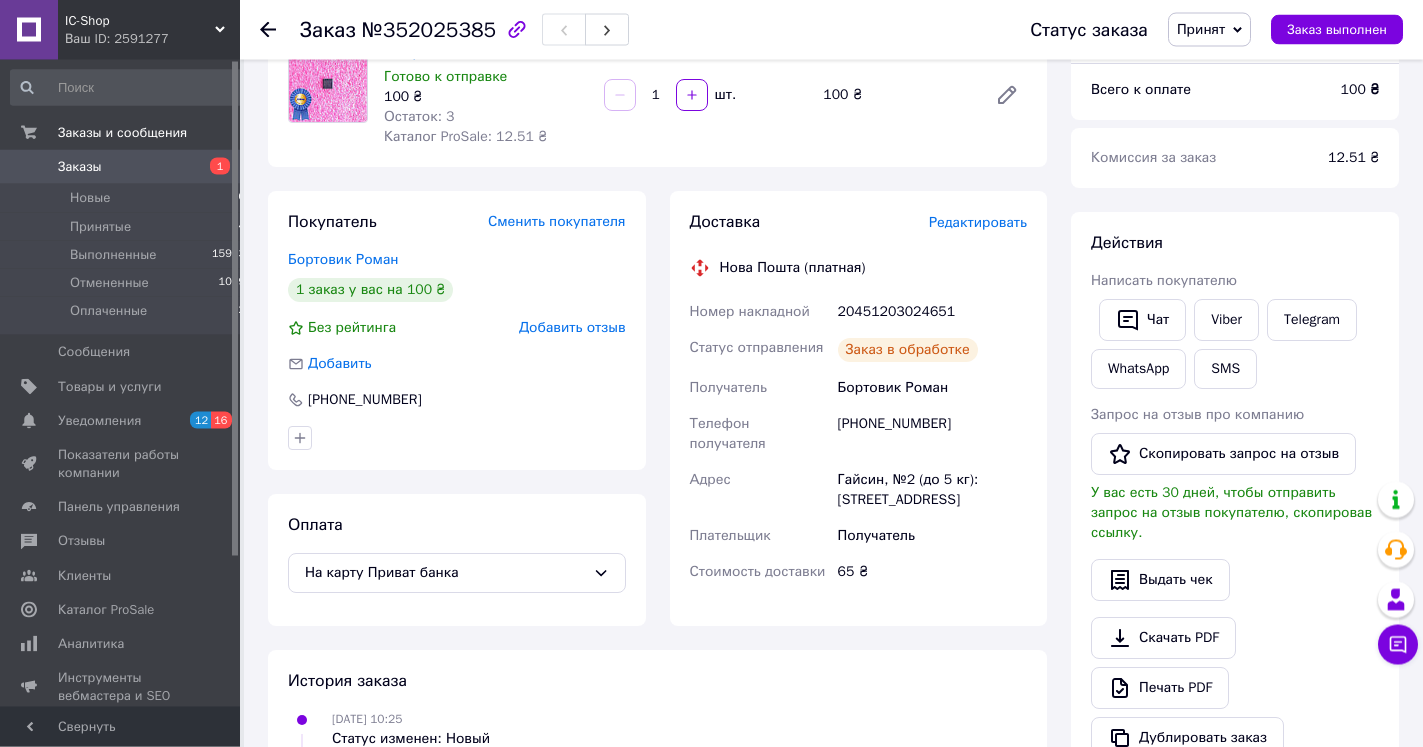 scroll, scrollTop: 102, scrollLeft: 0, axis: vertical 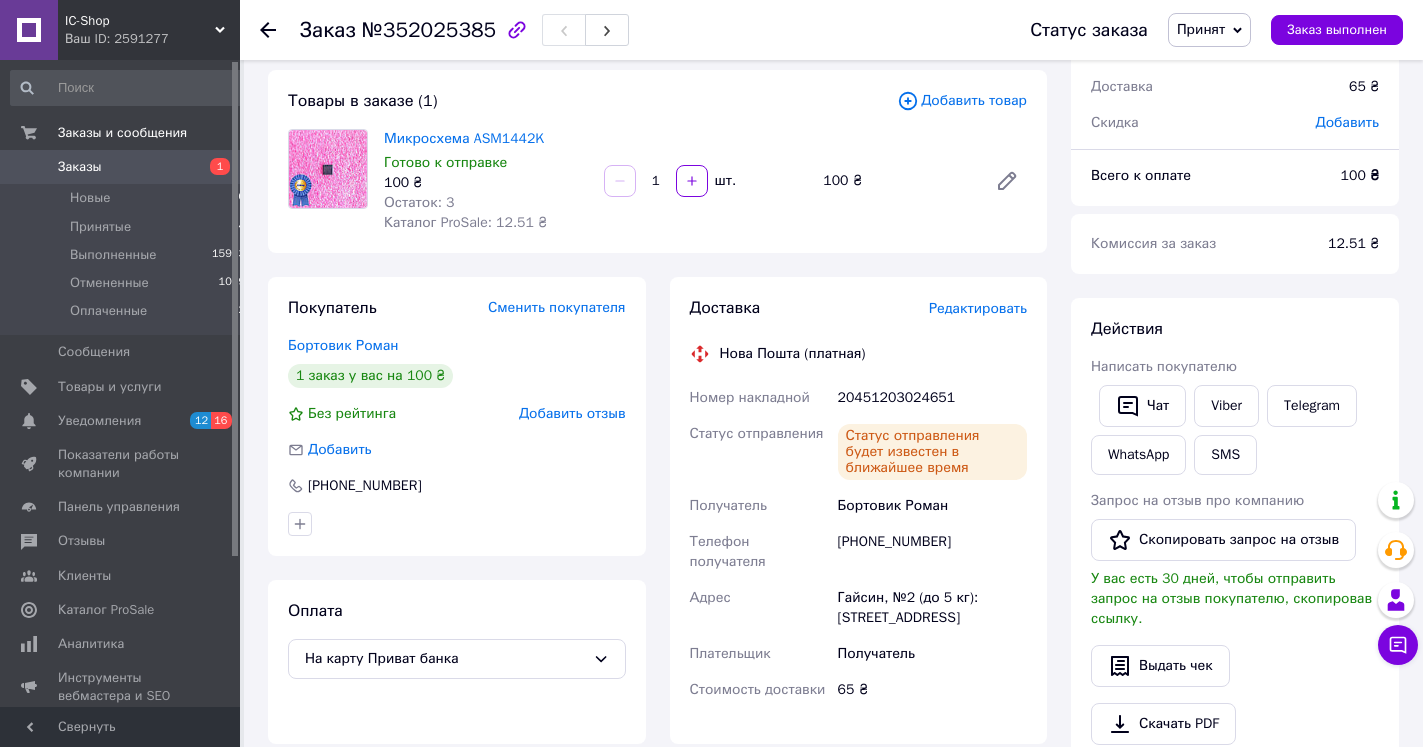 click at bounding box center (268, 30) 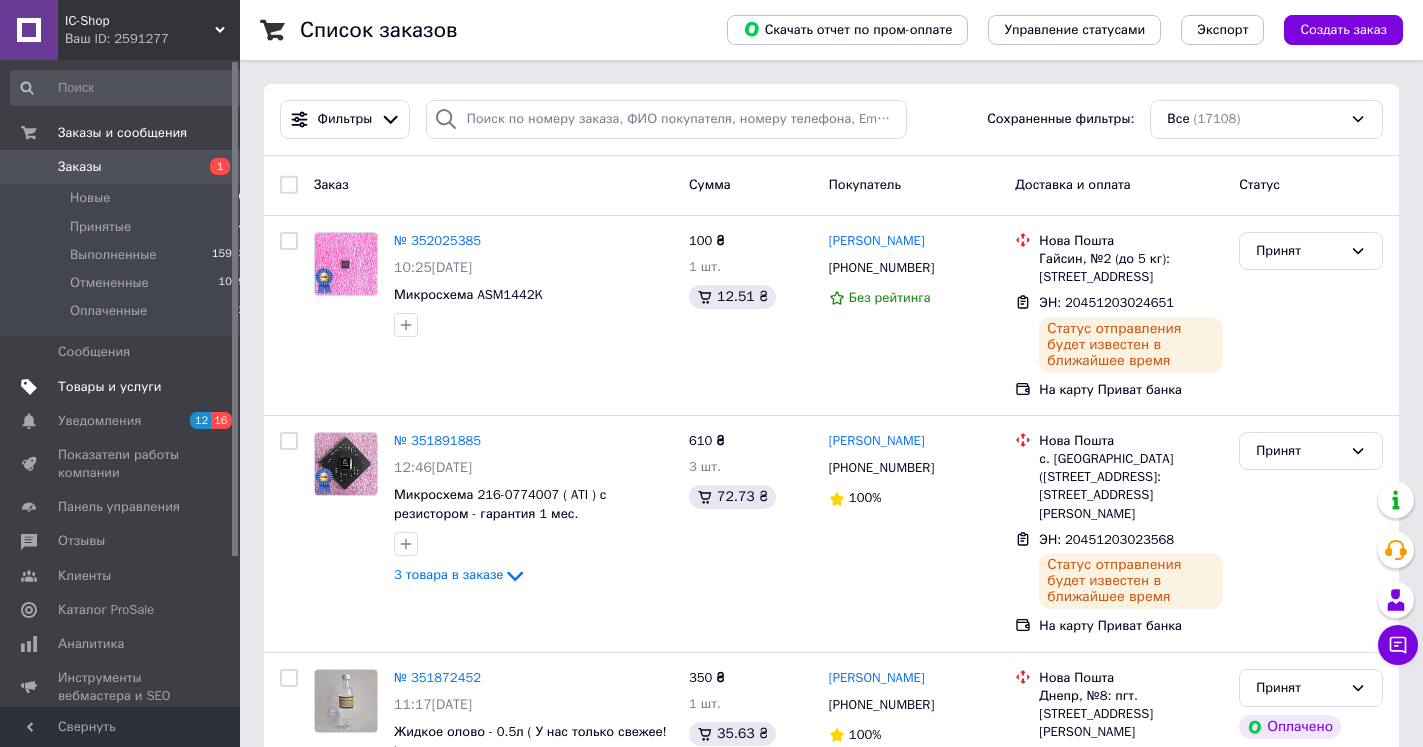 click on "Товары и услуги" at bounding box center [110, 387] 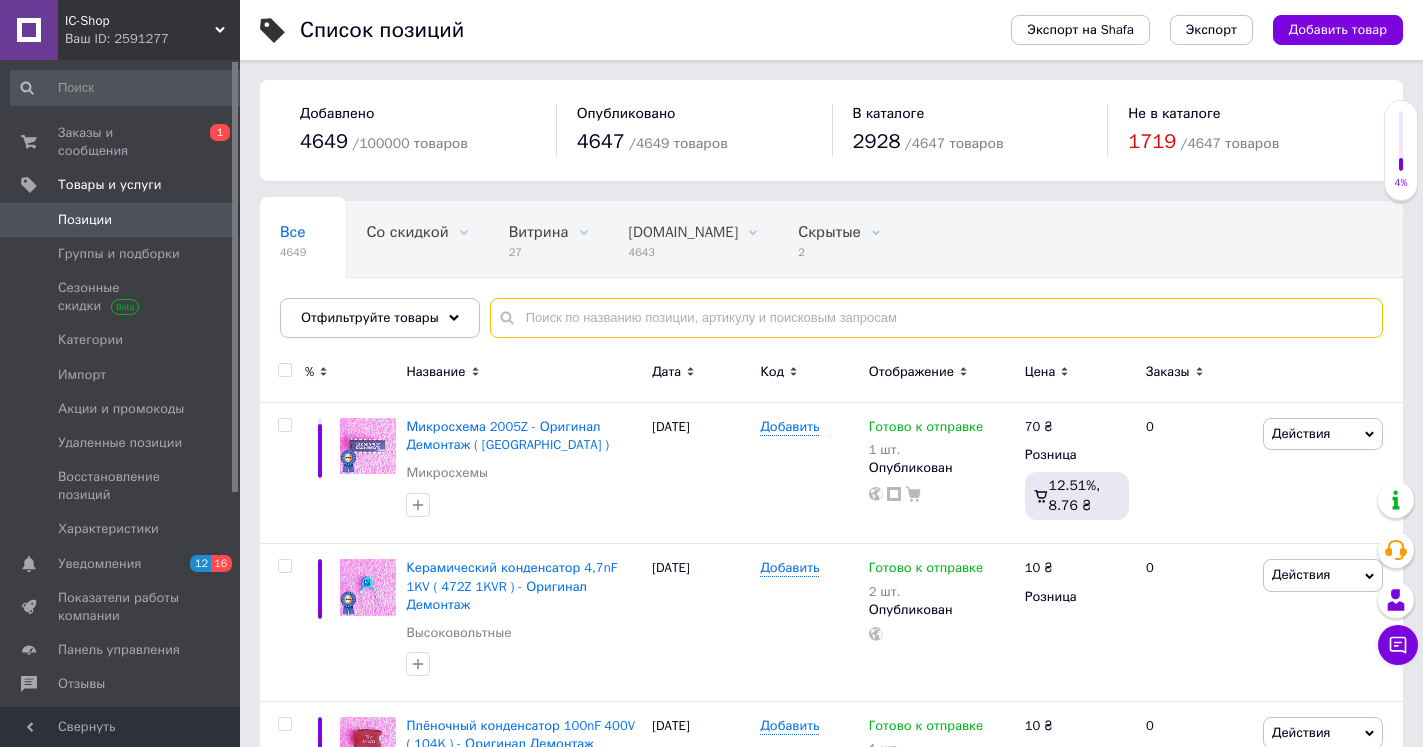 click at bounding box center [936, 318] 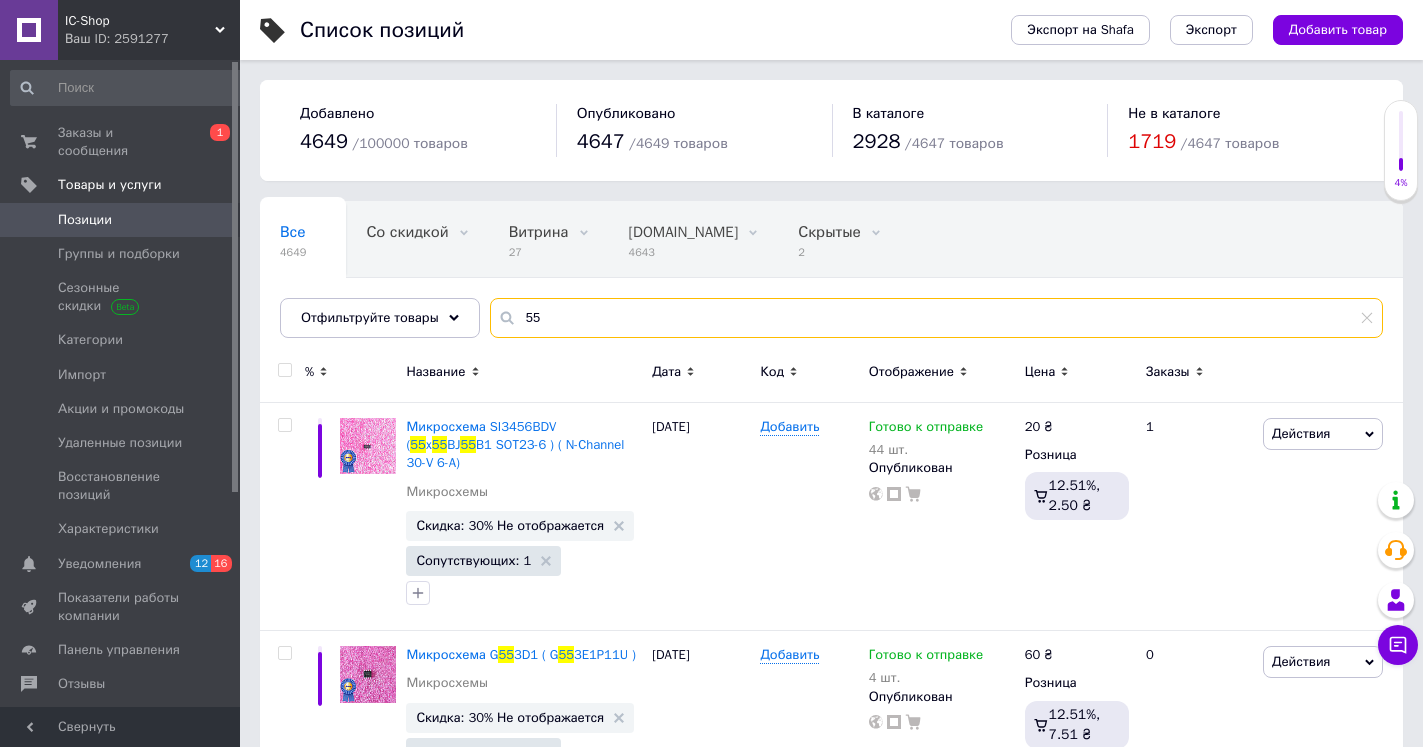 drag, startPoint x: 544, startPoint y: 320, endPoint x: 515, endPoint y: 321, distance: 29.017237 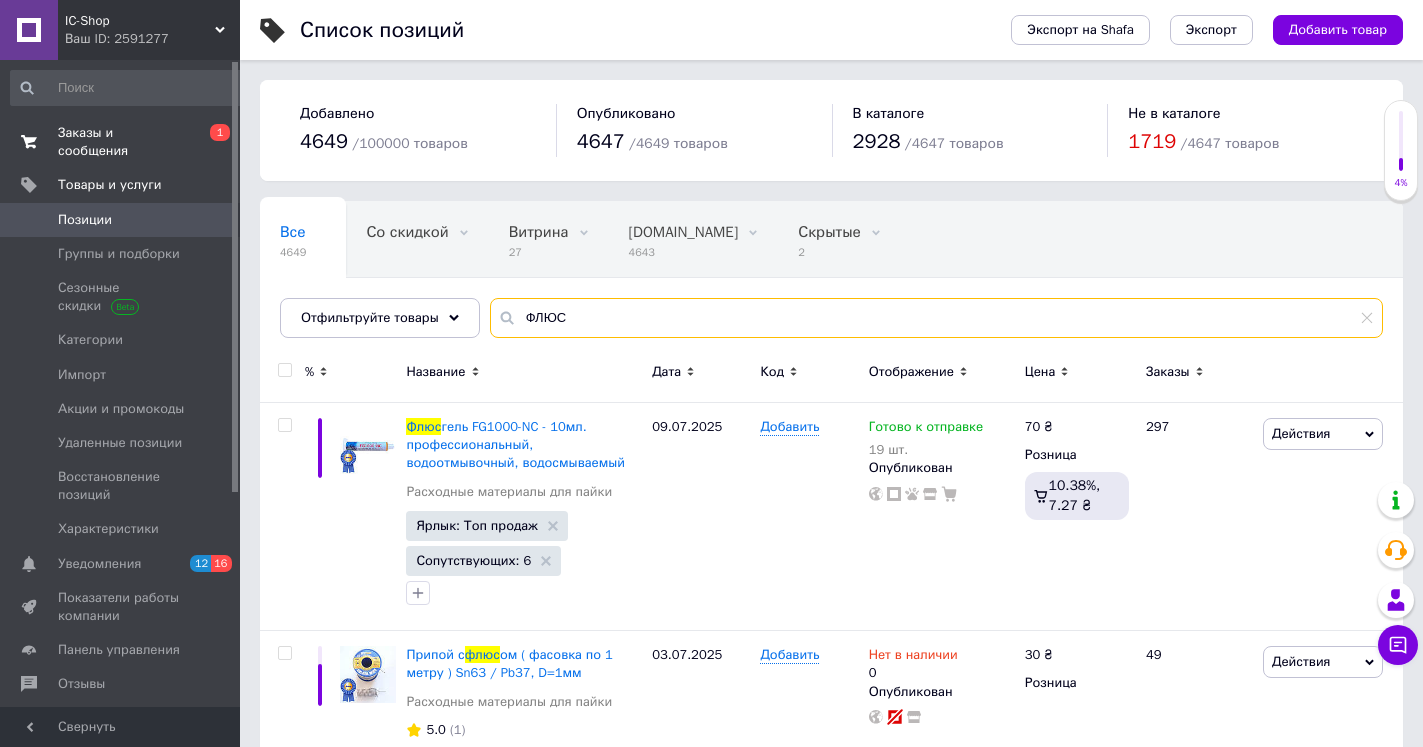 type on "ФЛЮС" 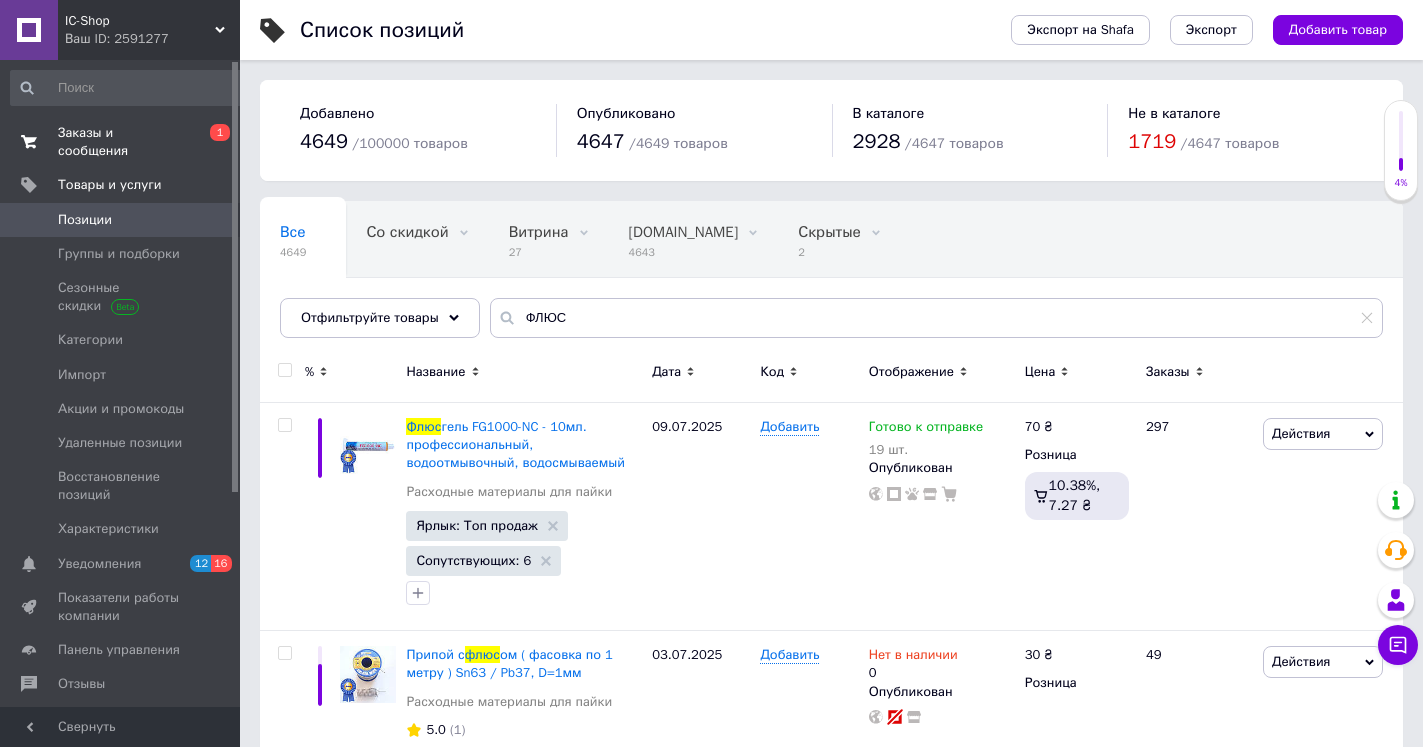 click on "Заказы и сообщения" at bounding box center [121, 142] 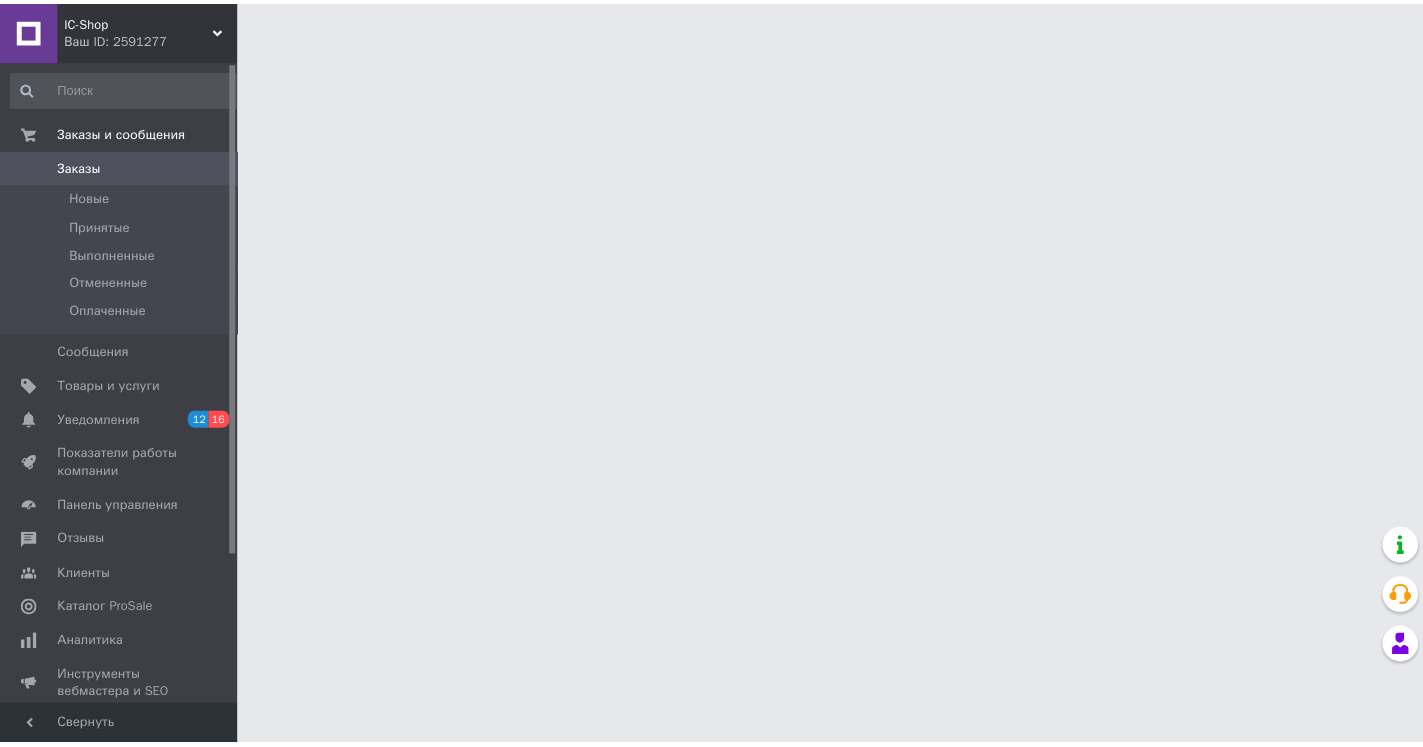 scroll, scrollTop: 0, scrollLeft: 0, axis: both 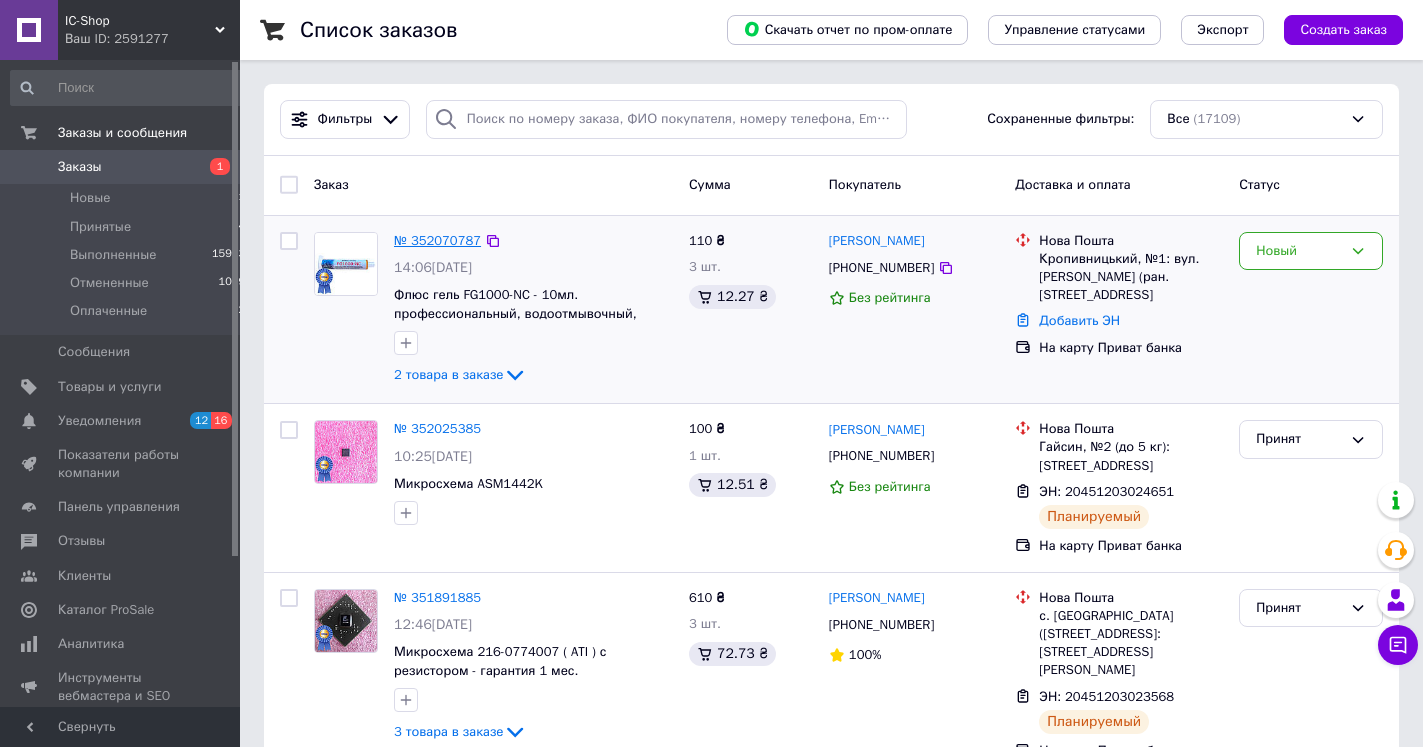click on "№ 352070787" at bounding box center (437, 240) 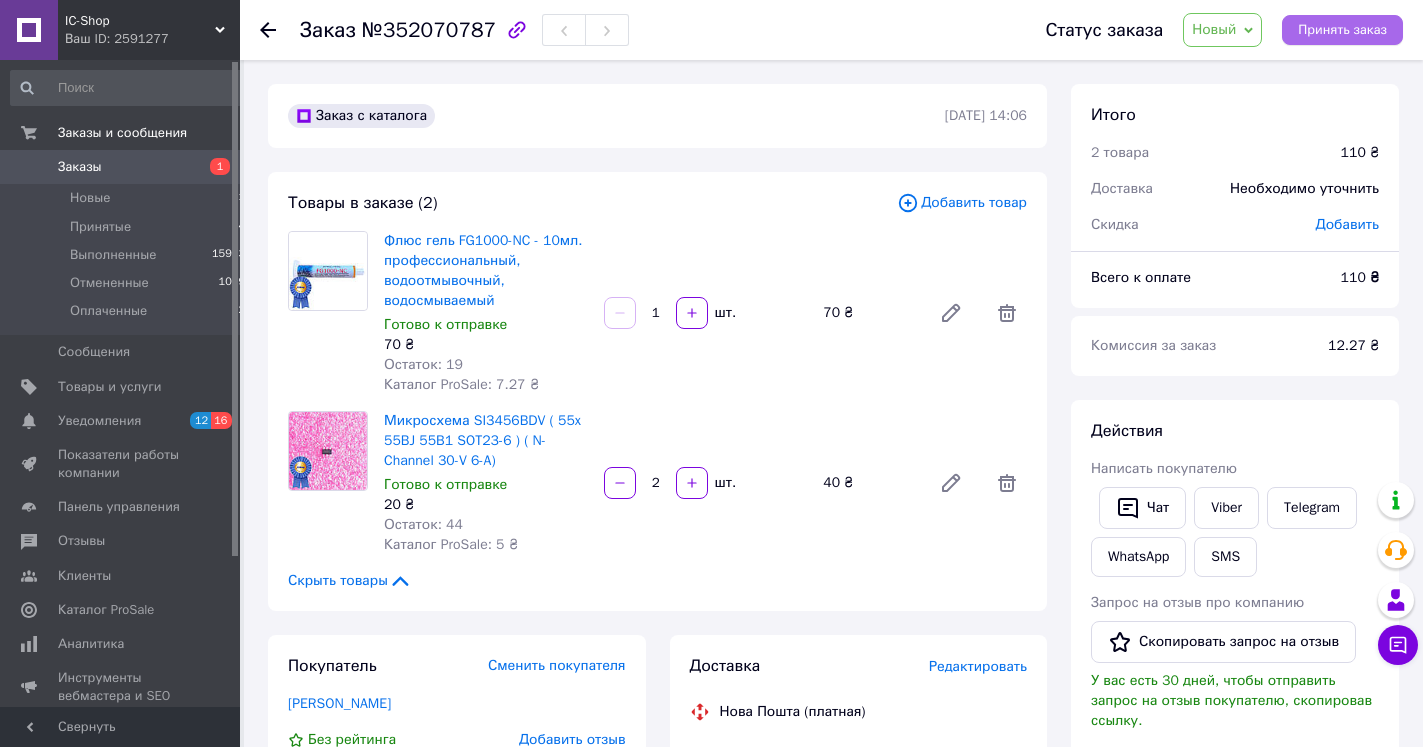 click on "Принять заказ" at bounding box center [1342, 30] 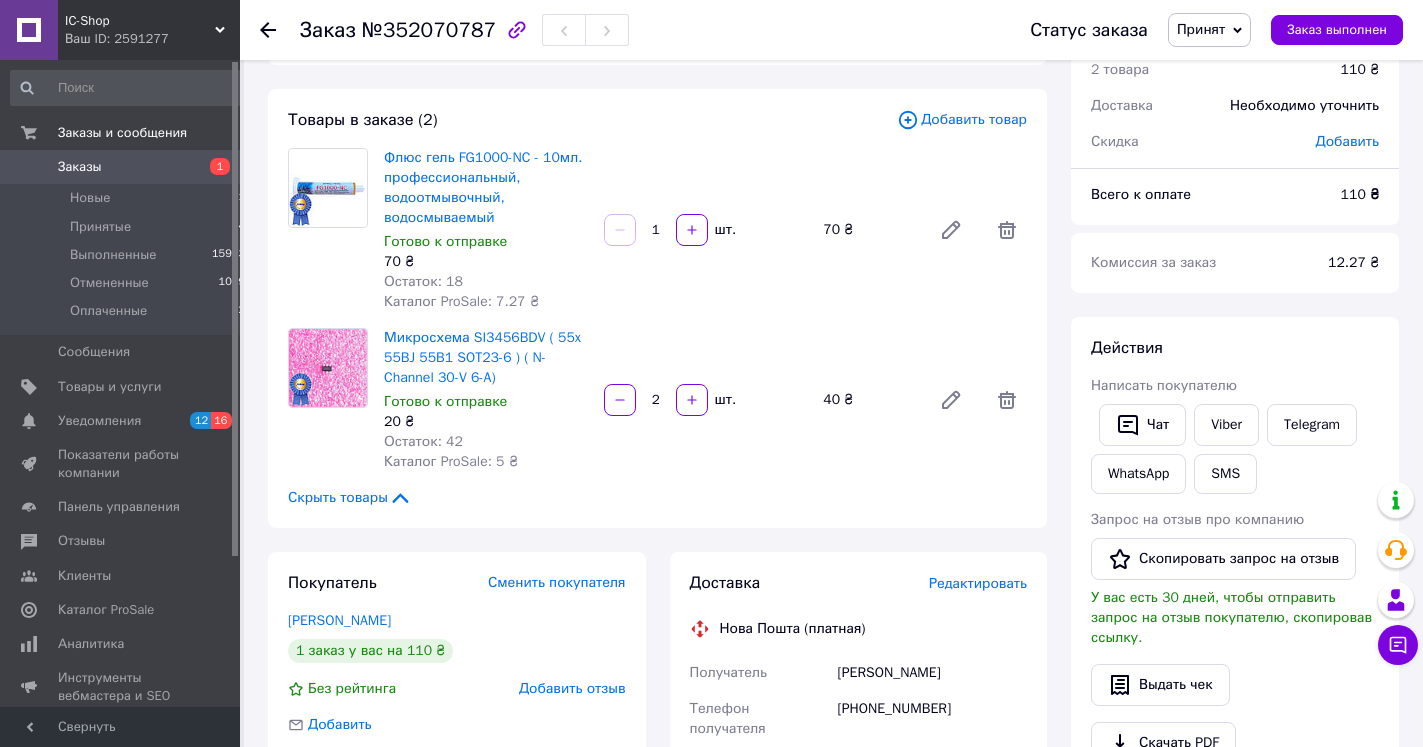 scroll, scrollTop: 0, scrollLeft: 0, axis: both 